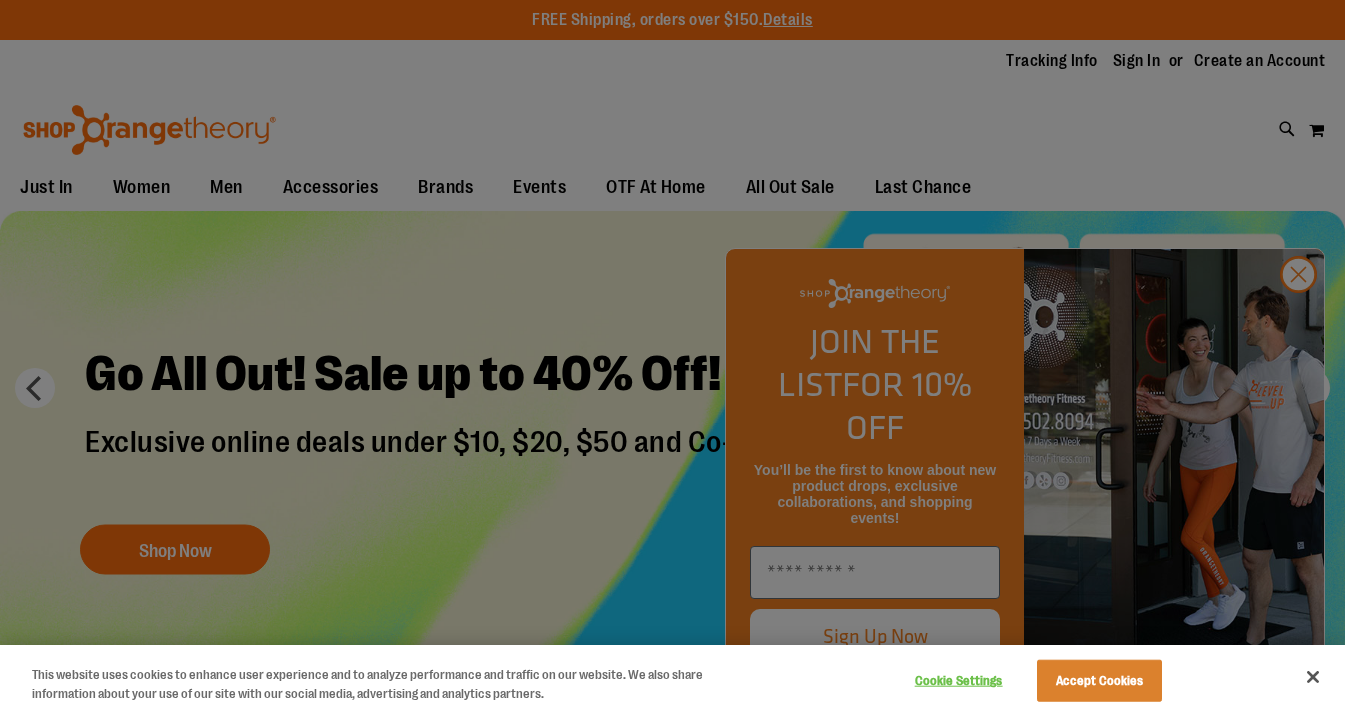scroll, scrollTop: 0, scrollLeft: 0, axis: both 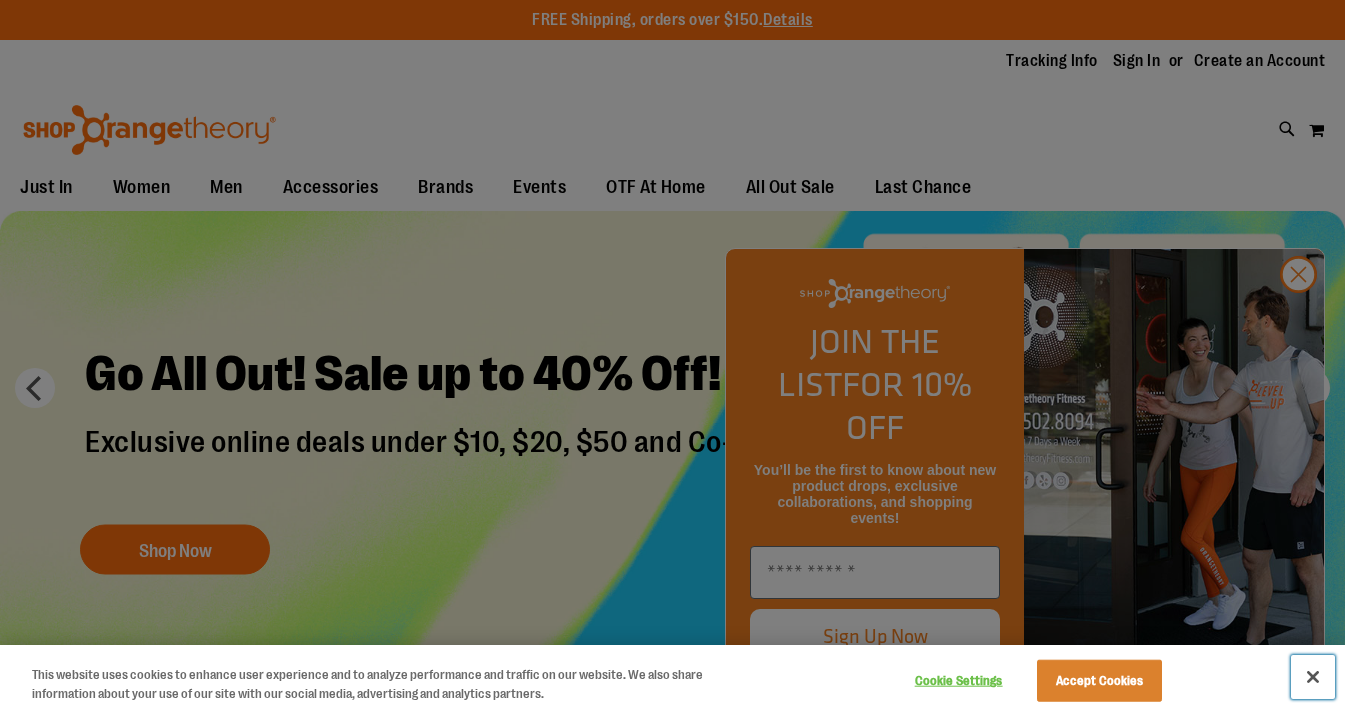 click at bounding box center [1313, 677] 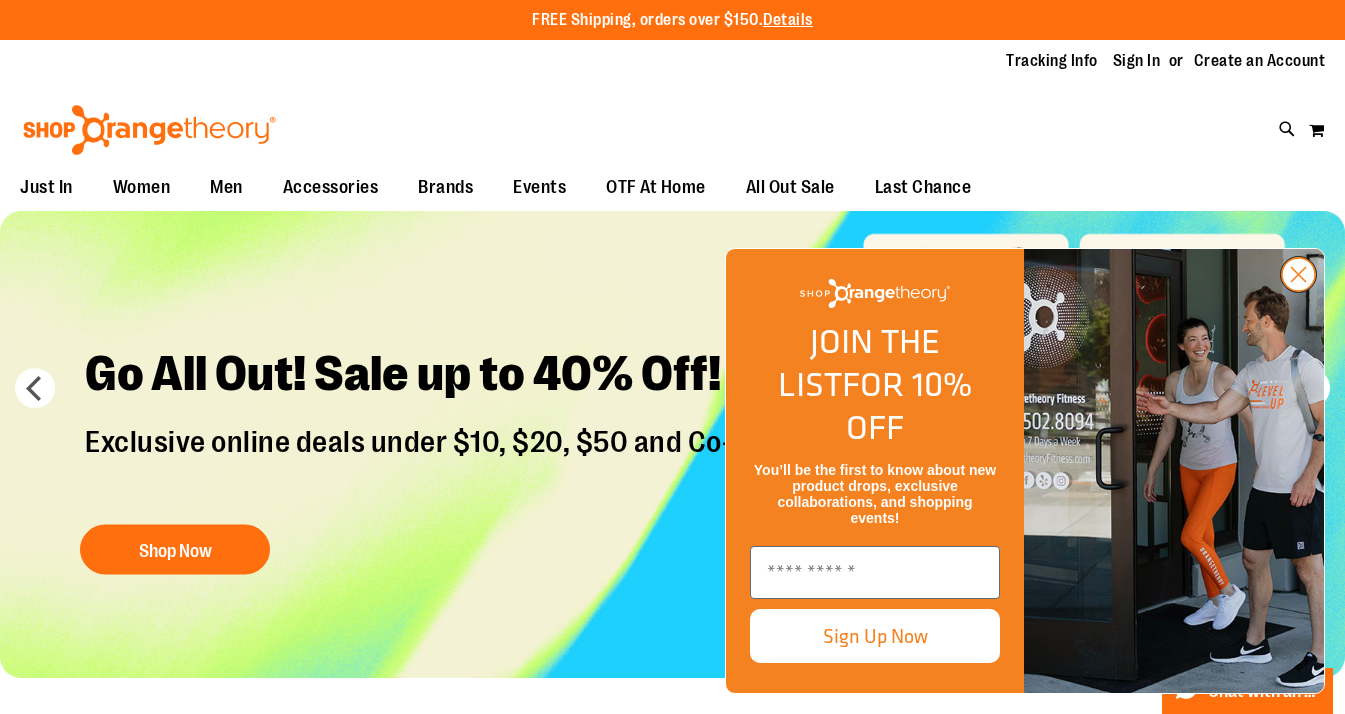 click 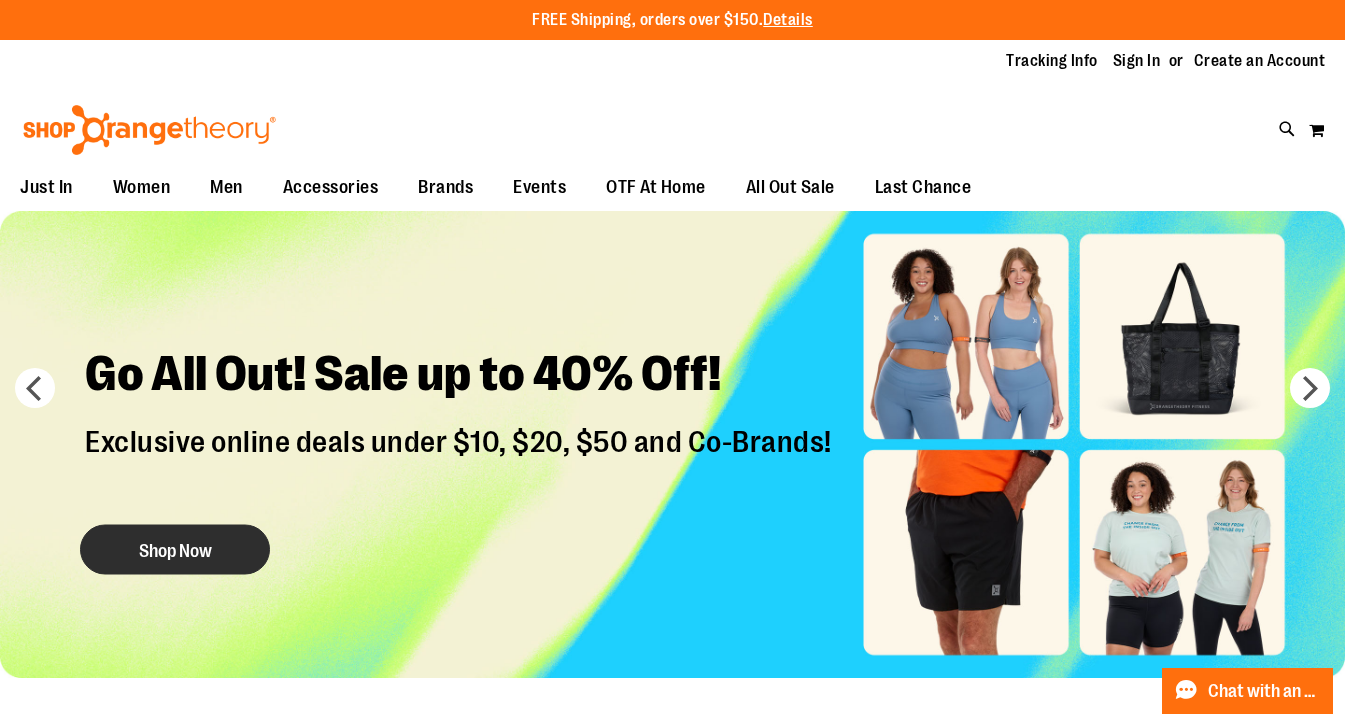 click on "Shop Now" at bounding box center (175, 550) 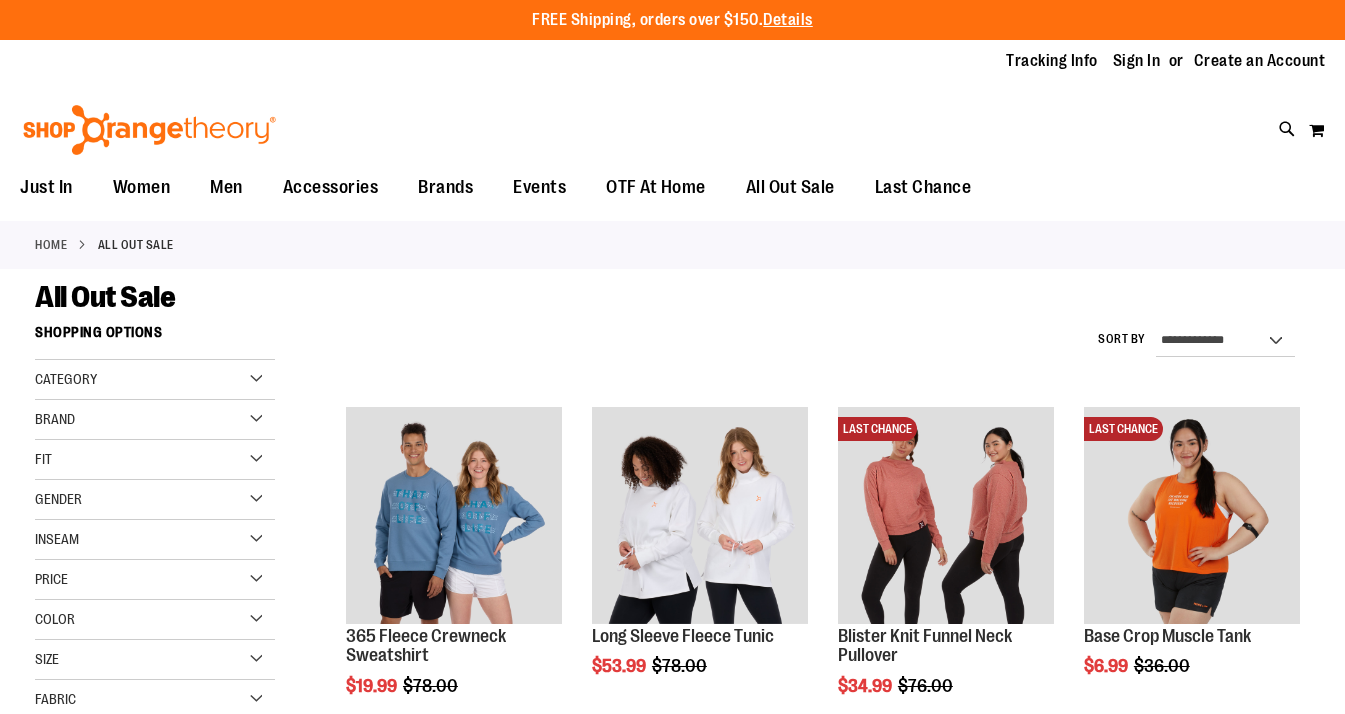 scroll, scrollTop: 0, scrollLeft: 0, axis: both 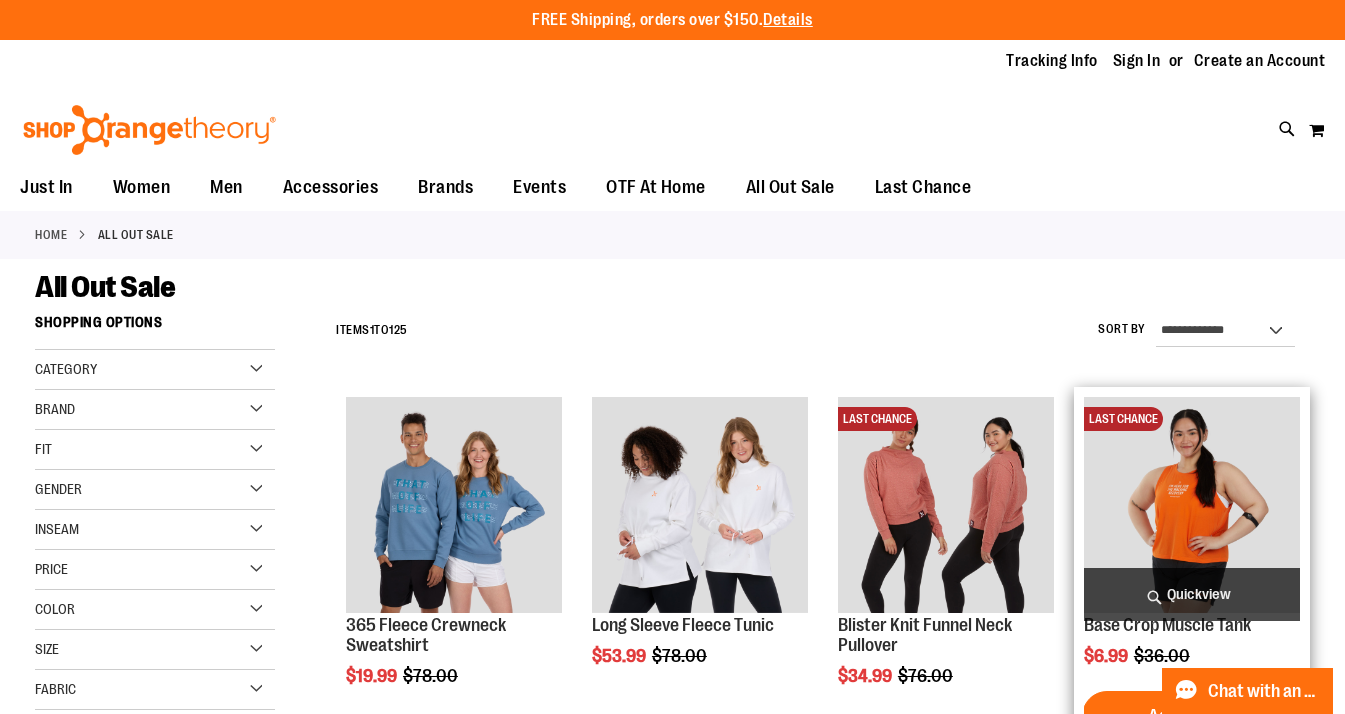 click at bounding box center [1192, 505] 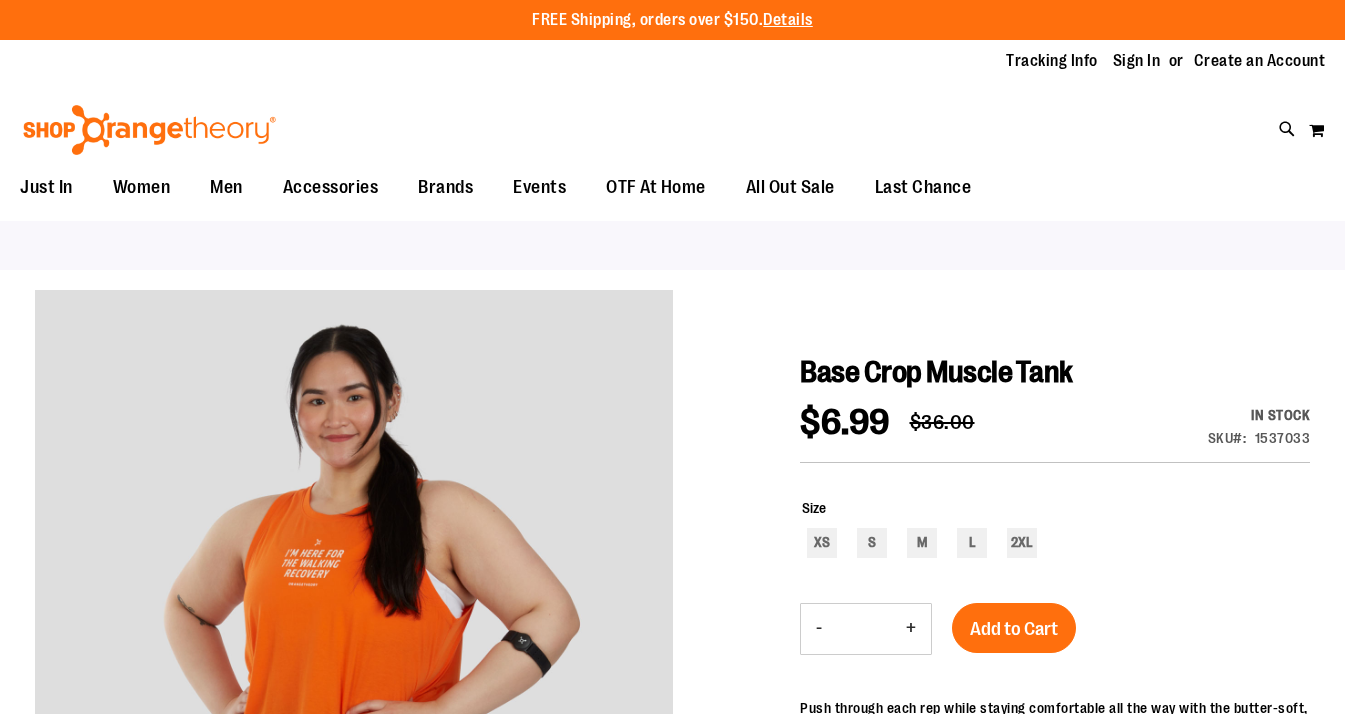 scroll, scrollTop: 0, scrollLeft: 0, axis: both 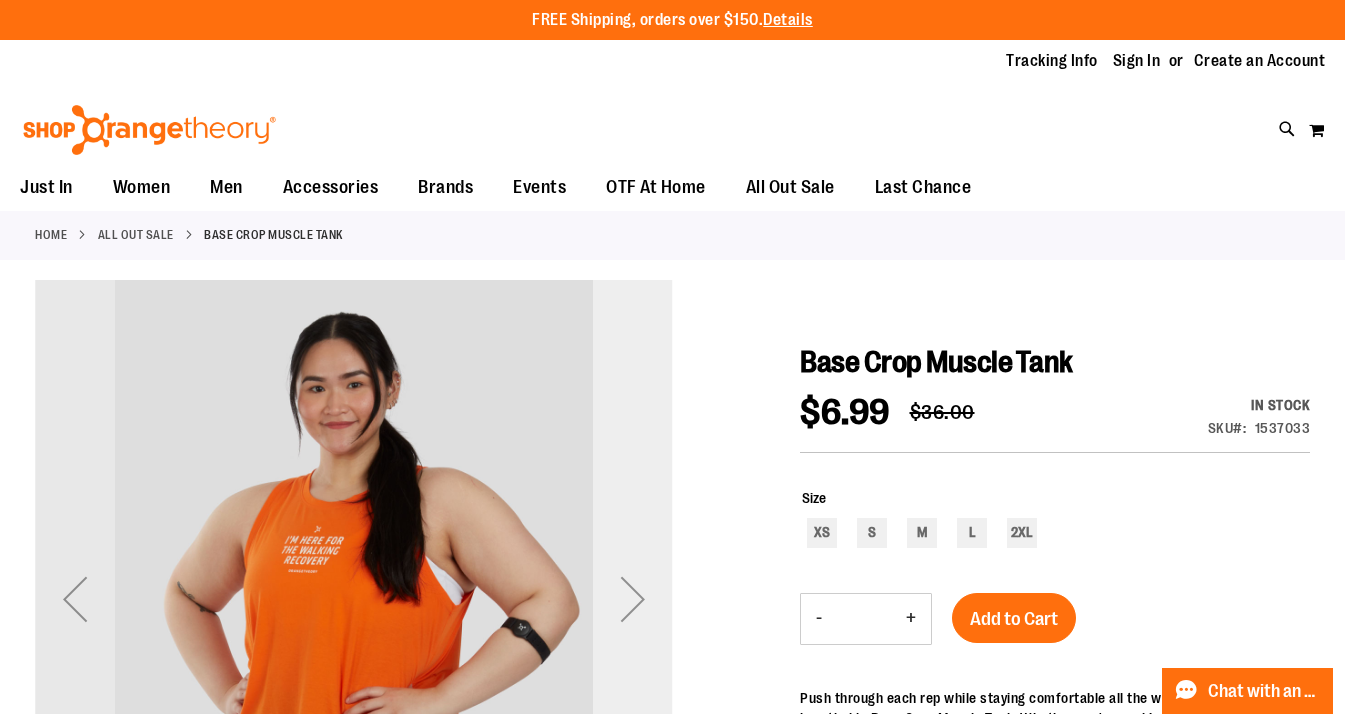 click at bounding box center [633, 599] 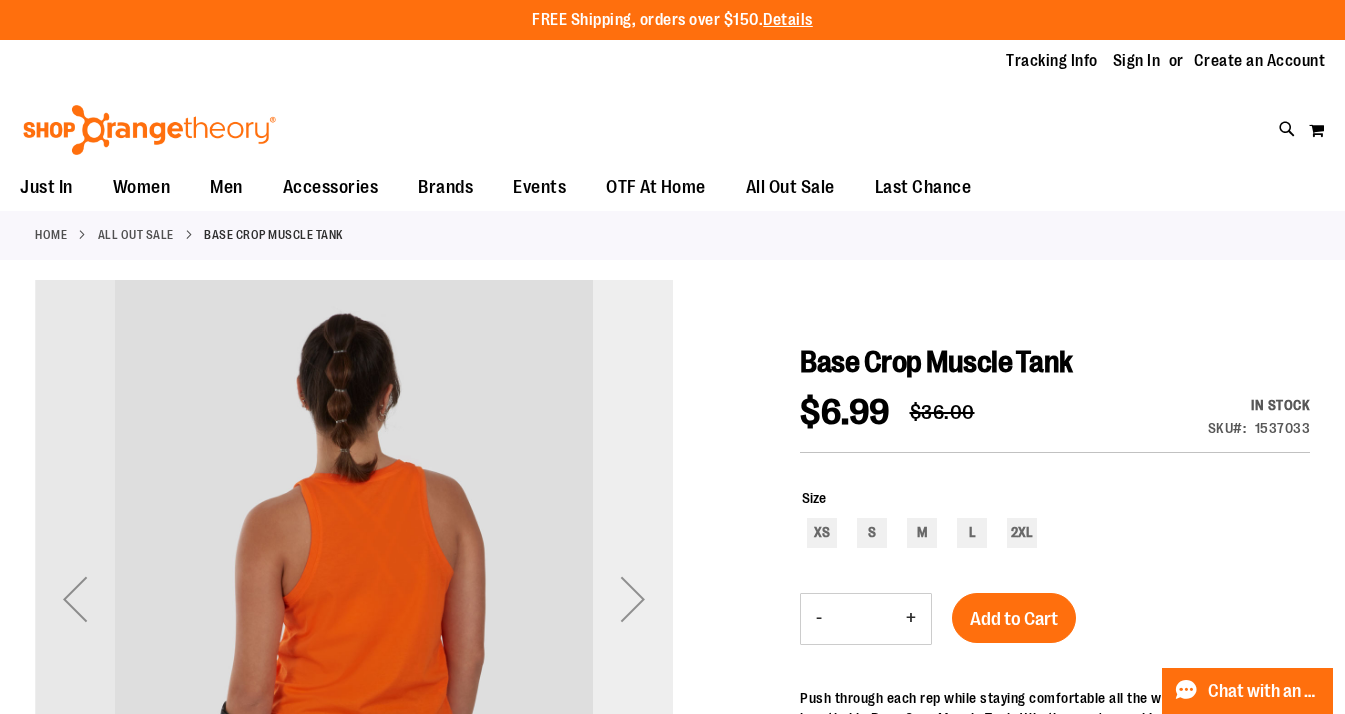 click at bounding box center (633, 599) 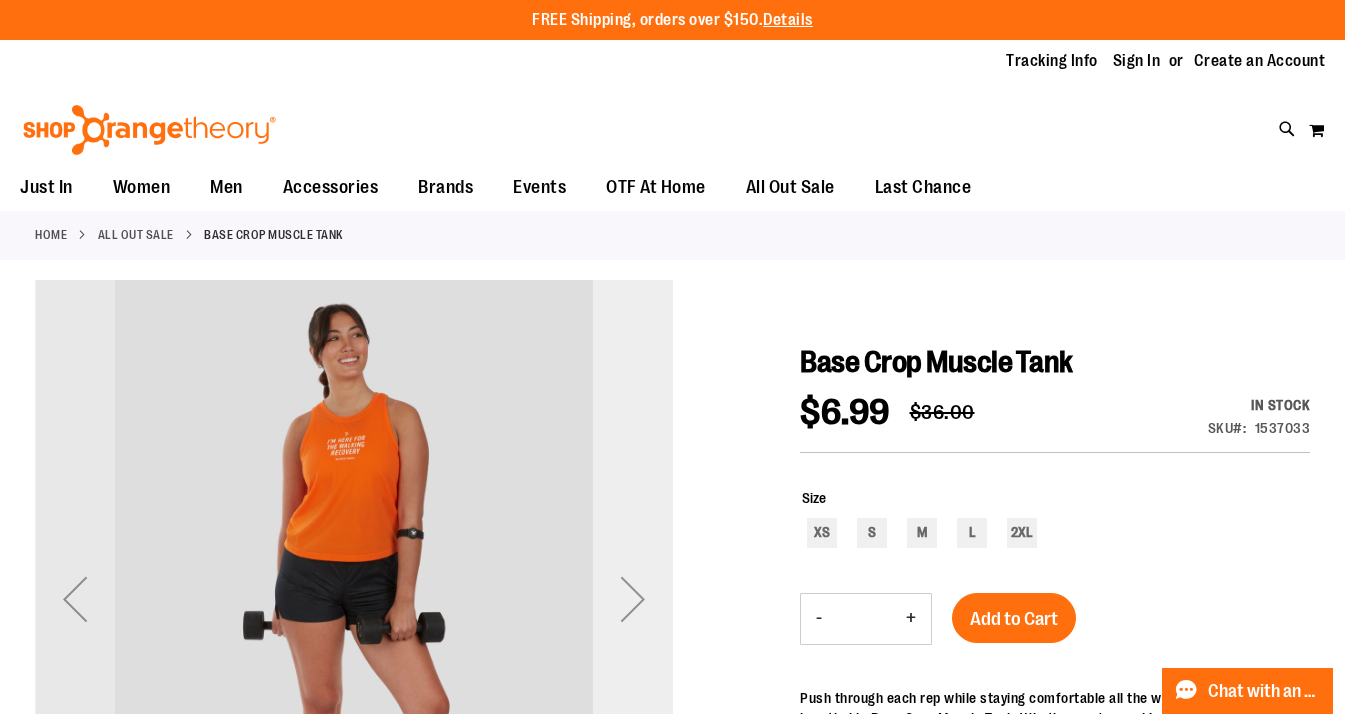 click at bounding box center [633, 599] 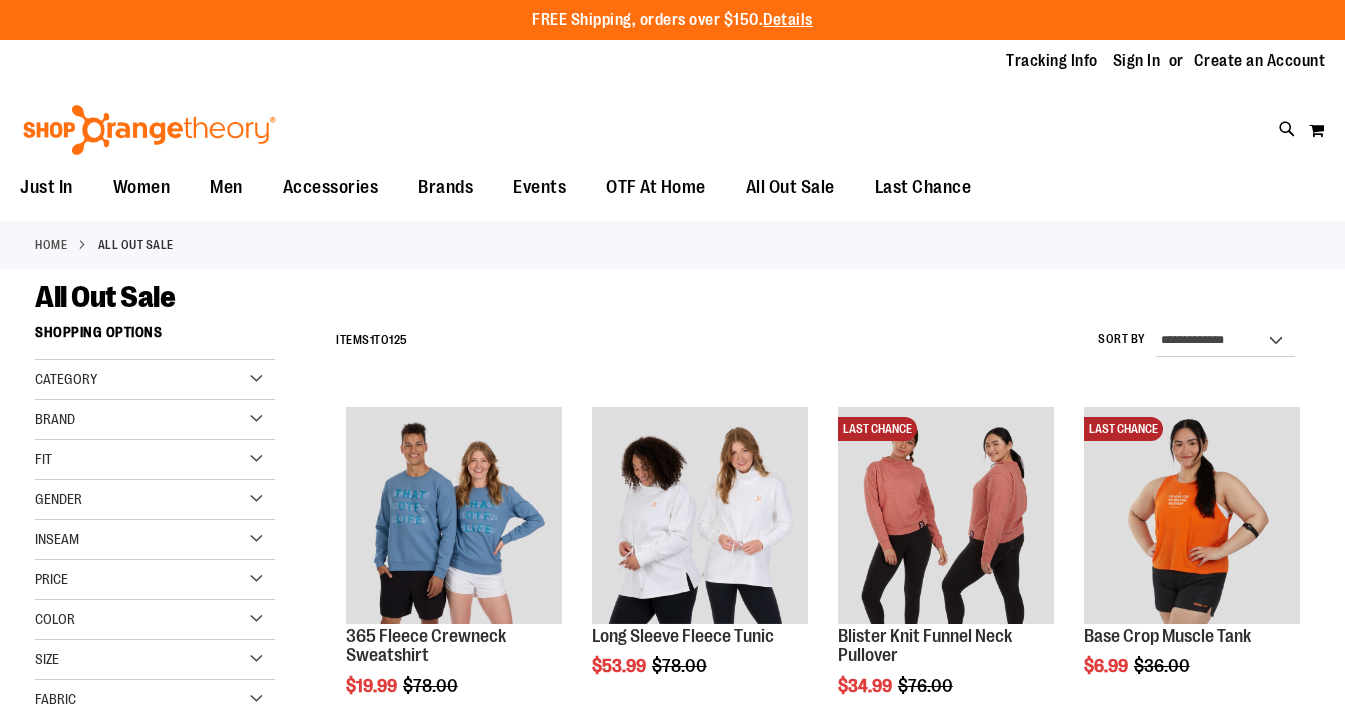 scroll, scrollTop: 0, scrollLeft: 0, axis: both 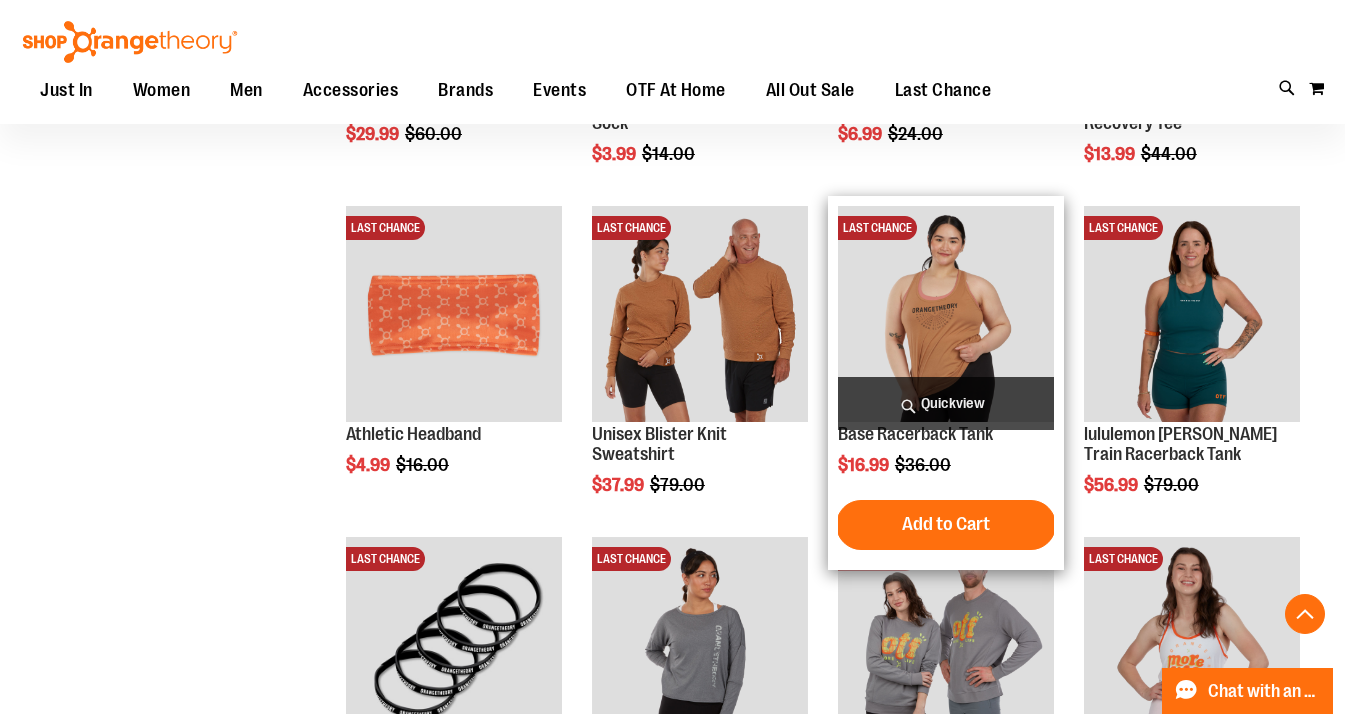 click on "Quickview" at bounding box center [946, 403] 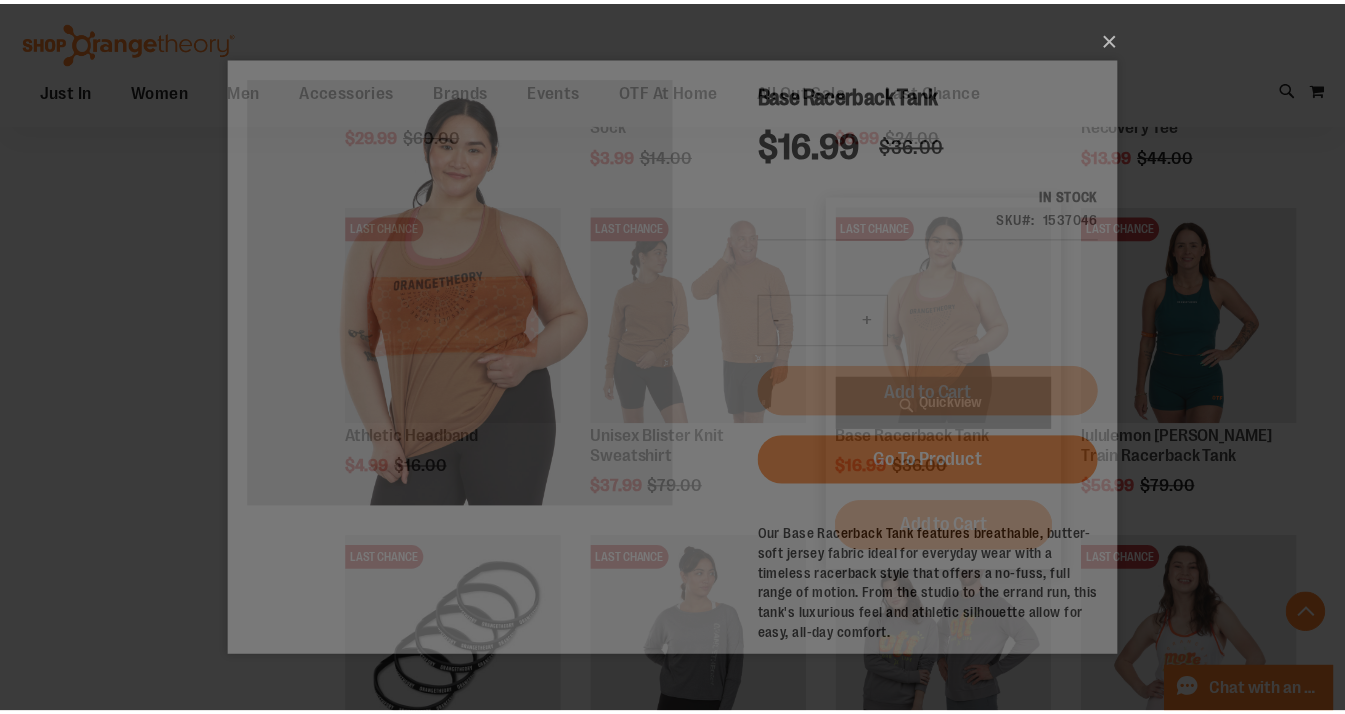 scroll, scrollTop: 0, scrollLeft: 0, axis: both 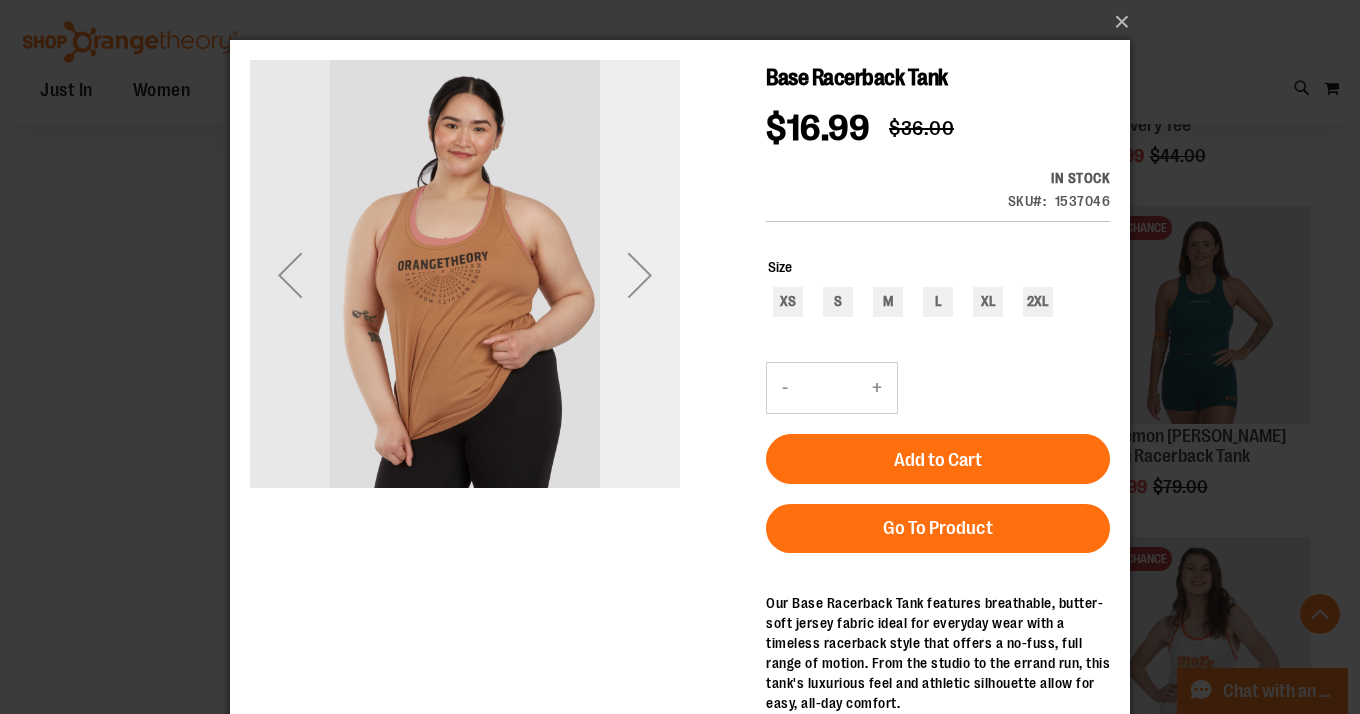 click at bounding box center [640, 275] 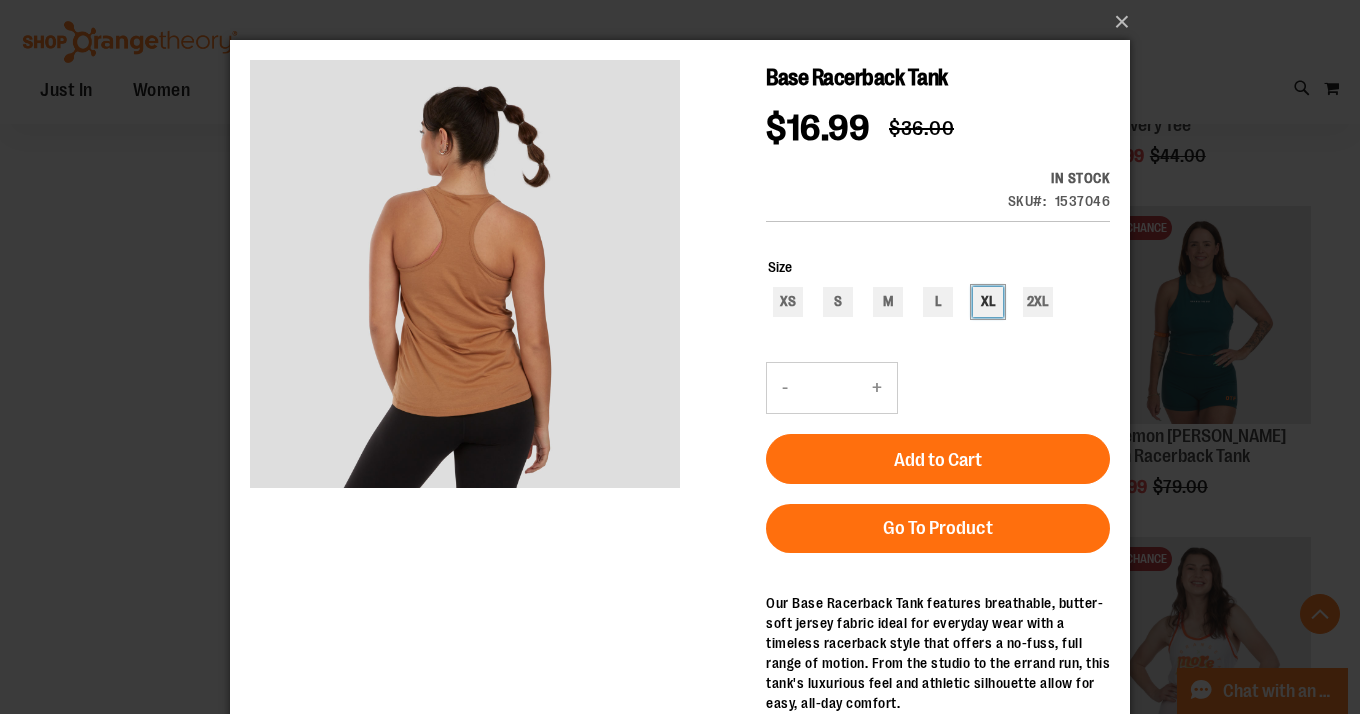 click on "XL" at bounding box center [988, 302] 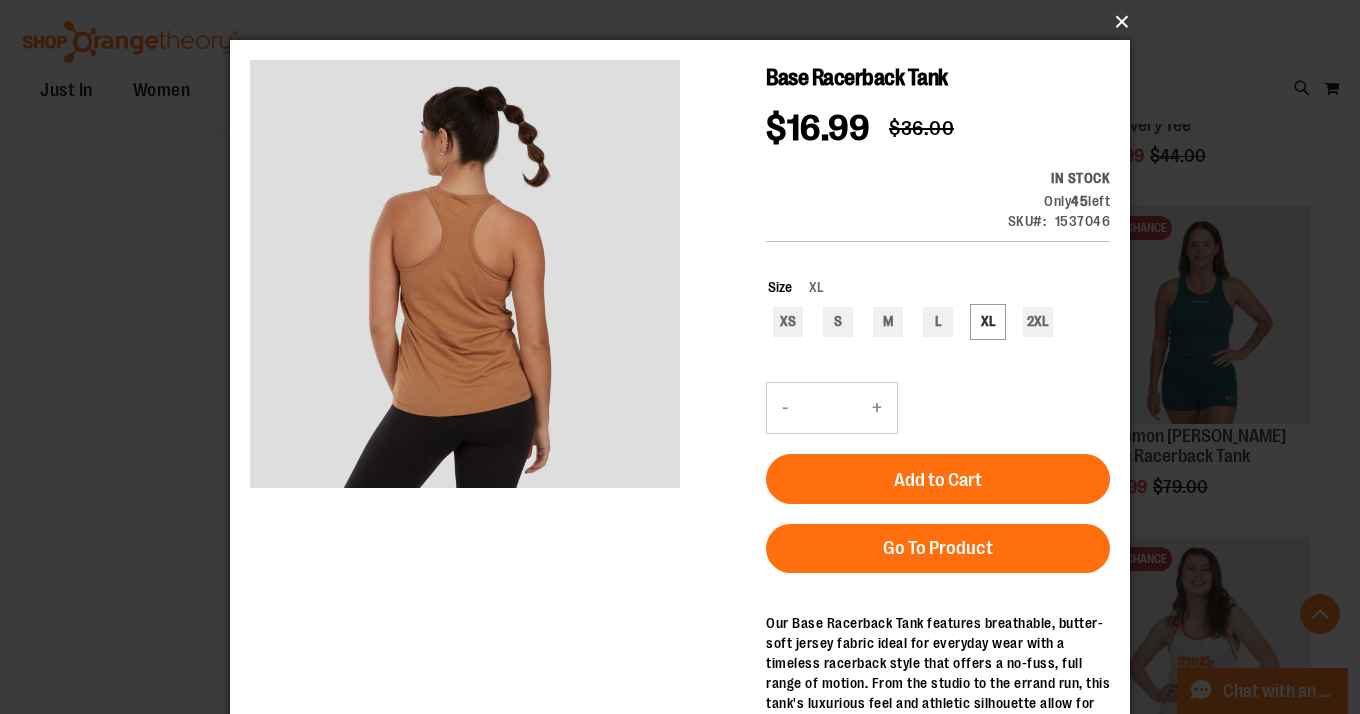 click on "×" at bounding box center [686, 22] 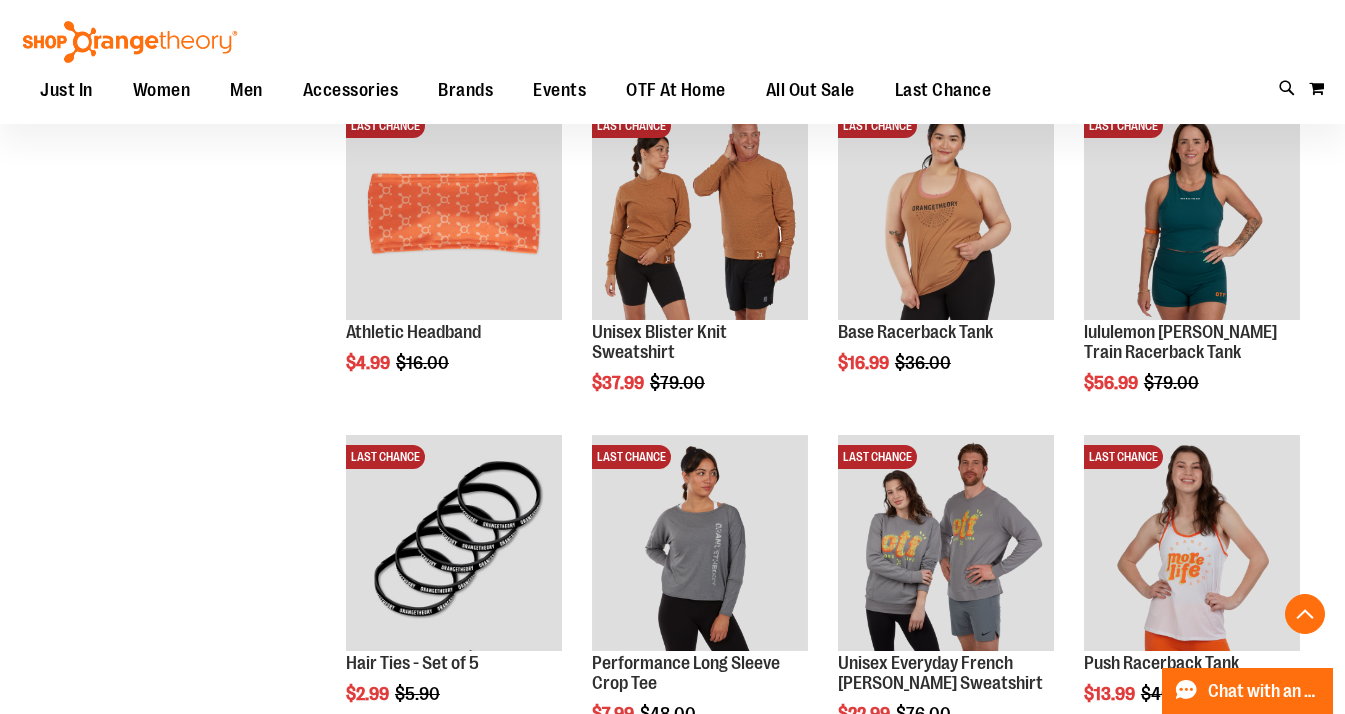 scroll, scrollTop: 2193, scrollLeft: 0, axis: vertical 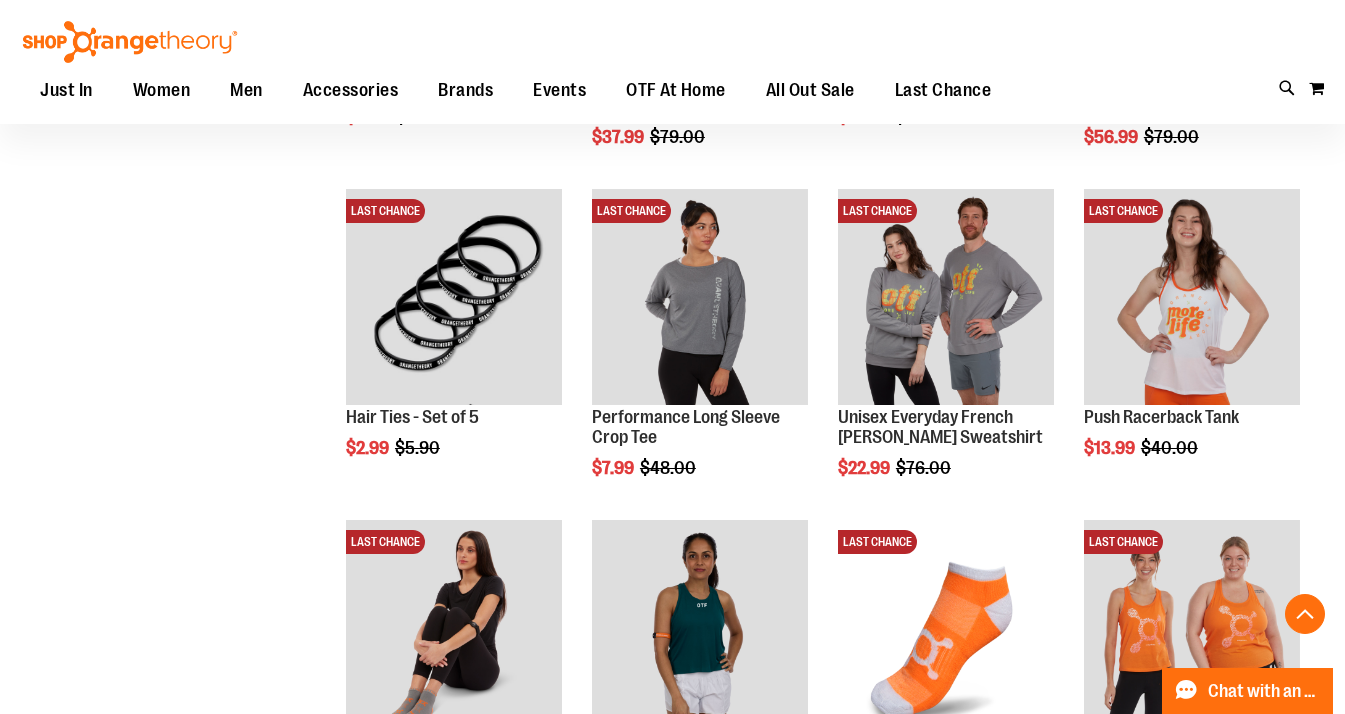 drag, startPoint x: 1339, startPoint y: 423, endPoint x: 1328, endPoint y: 474, distance: 52.17279 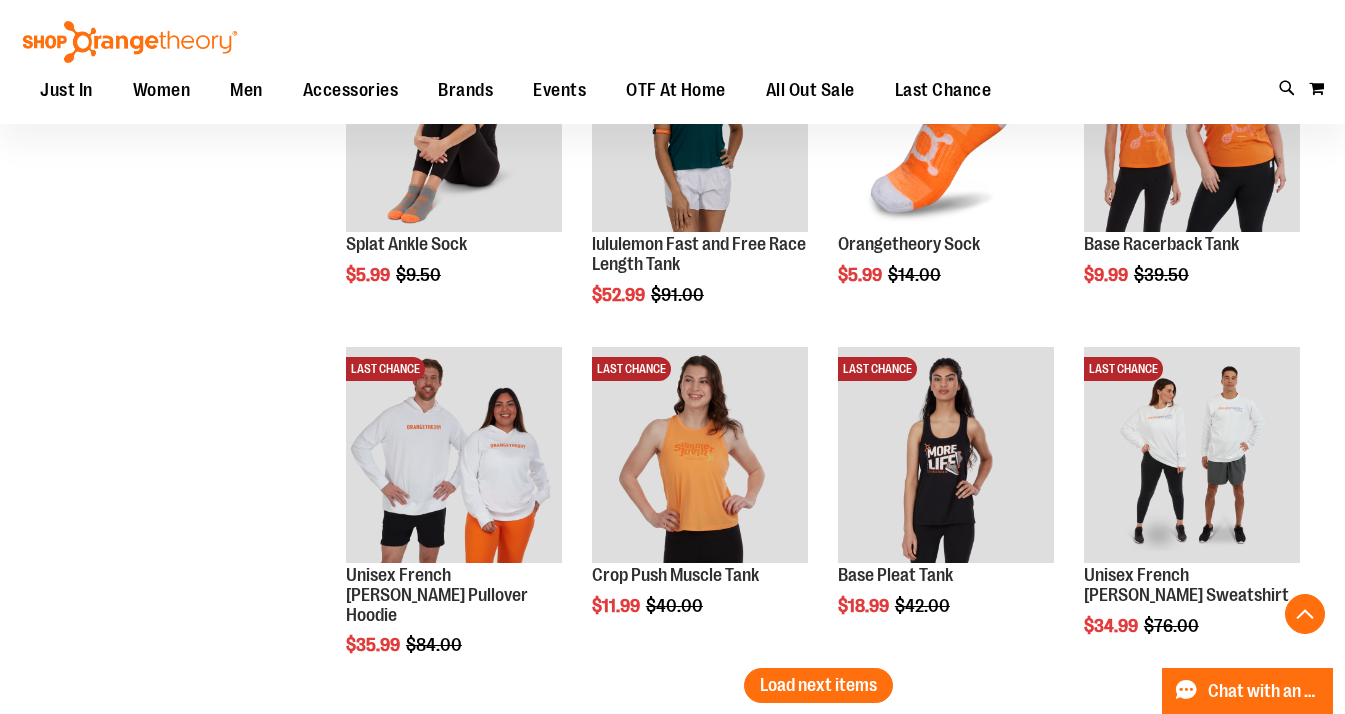 scroll, scrollTop: 2706, scrollLeft: 0, axis: vertical 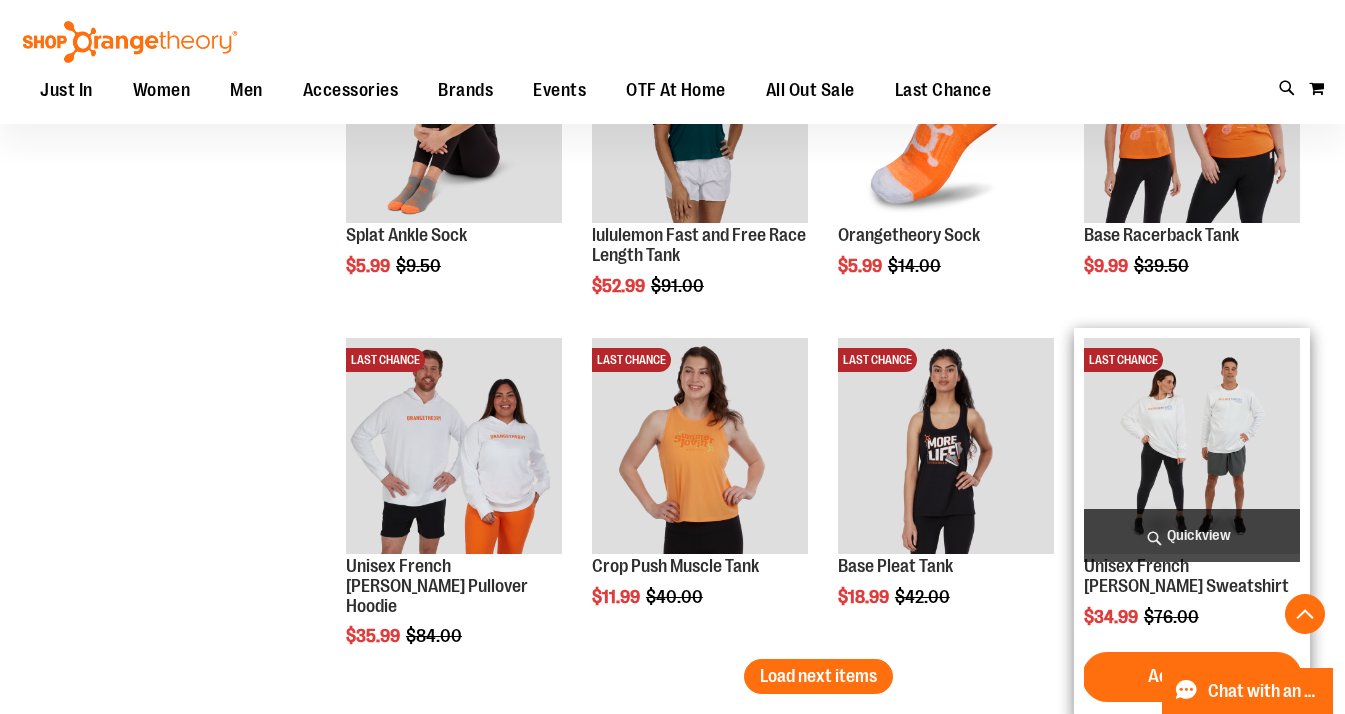 click at bounding box center (1192, 446) 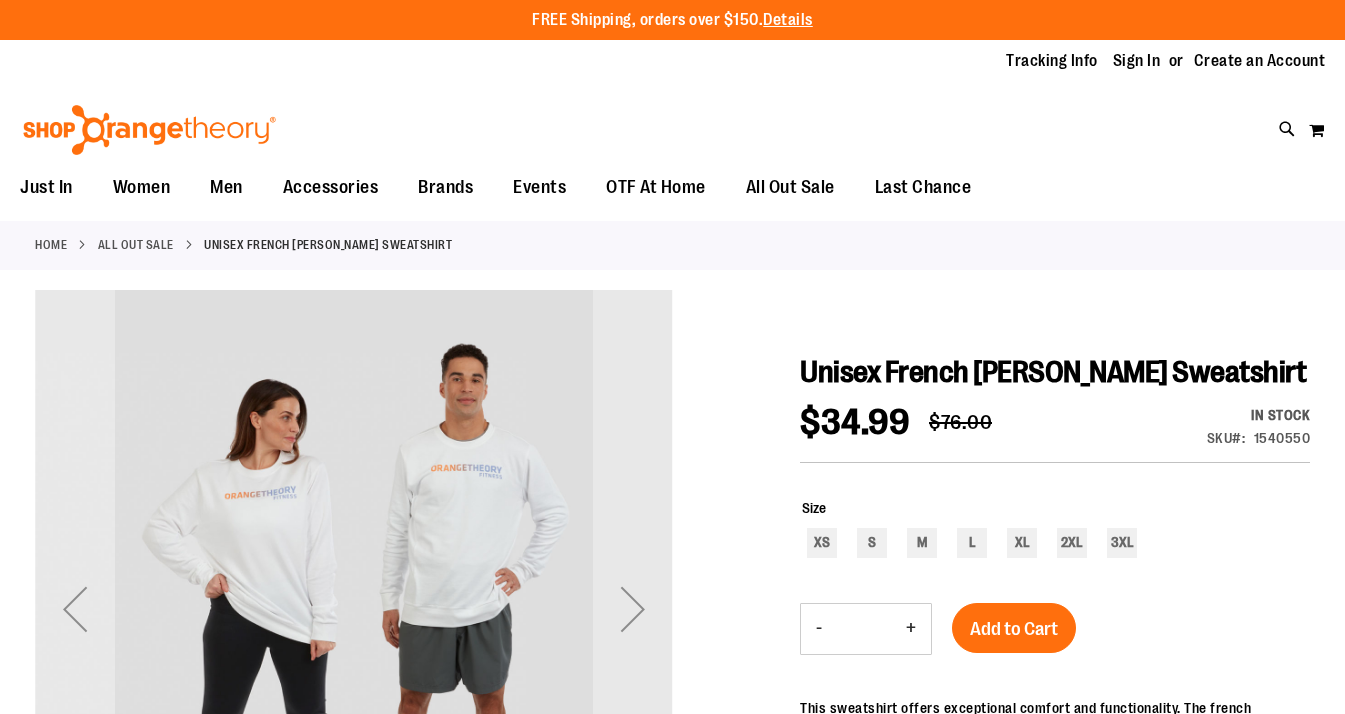 scroll, scrollTop: 0, scrollLeft: 0, axis: both 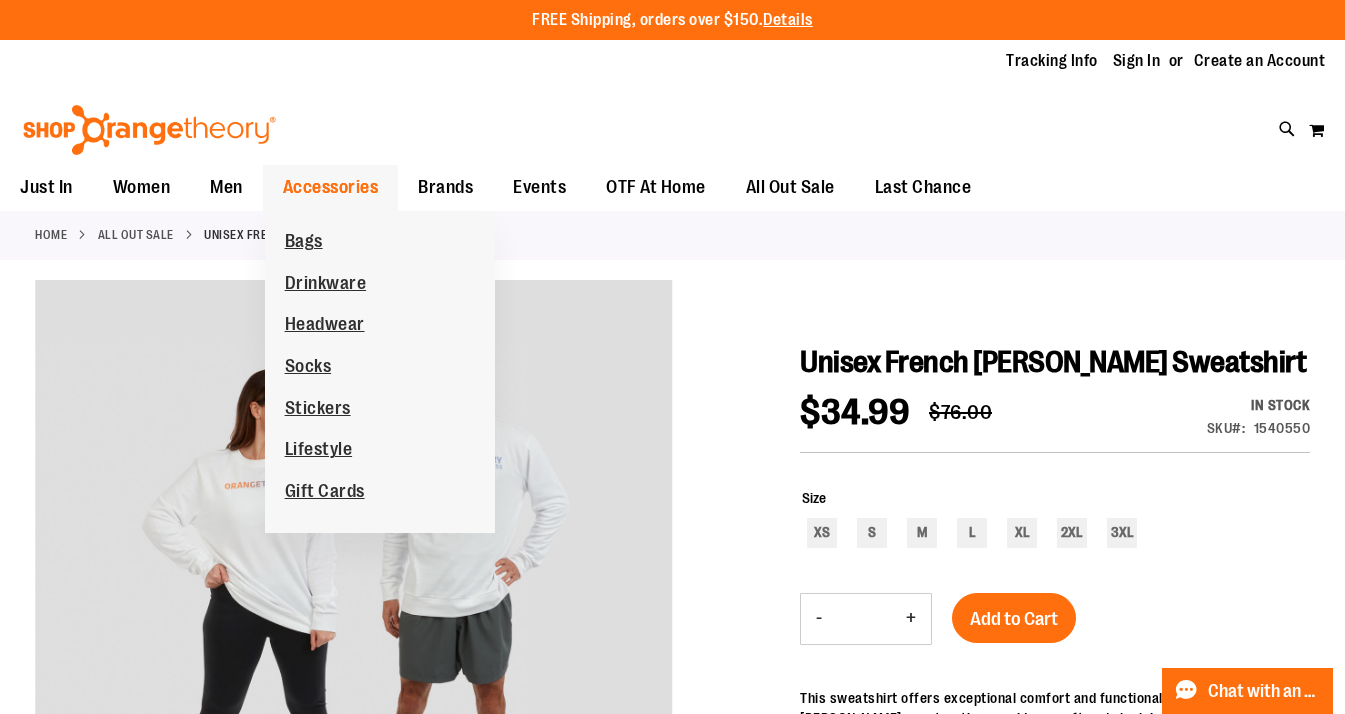 click on "Accessories" at bounding box center (331, 187) 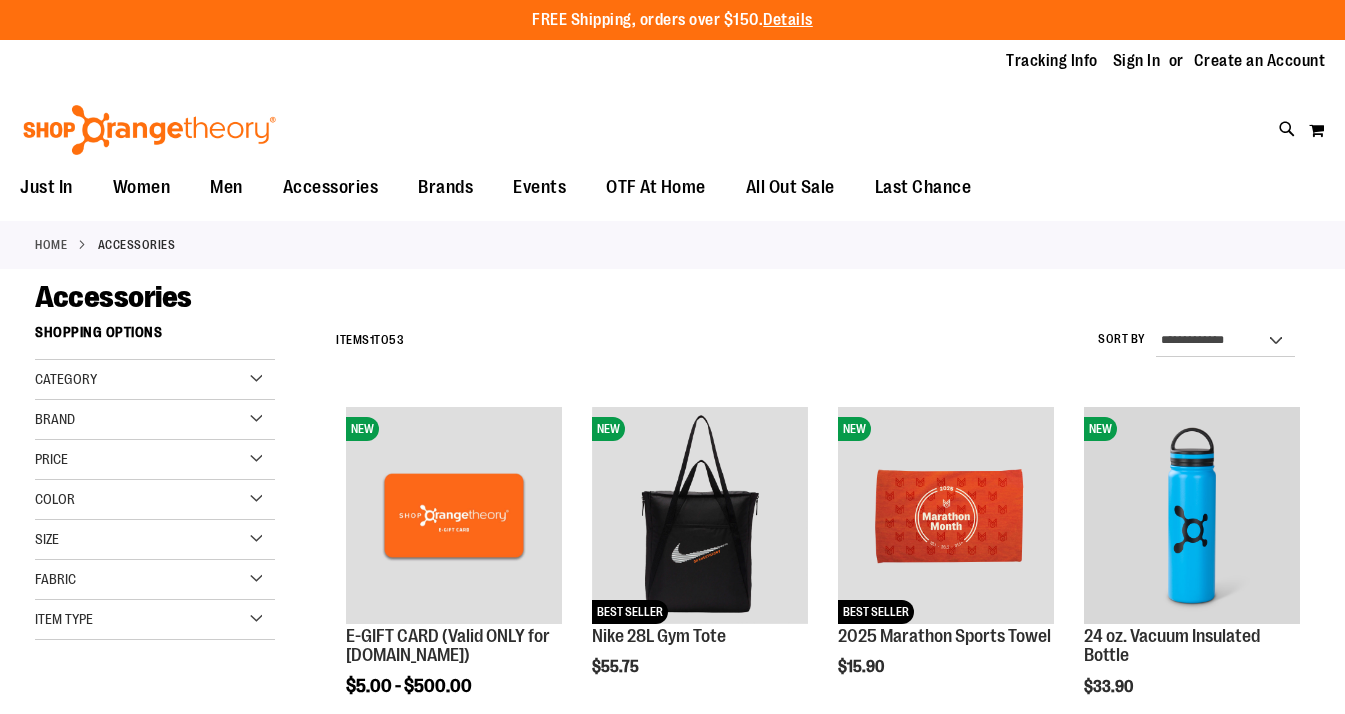 scroll, scrollTop: 0, scrollLeft: 0, axis: both 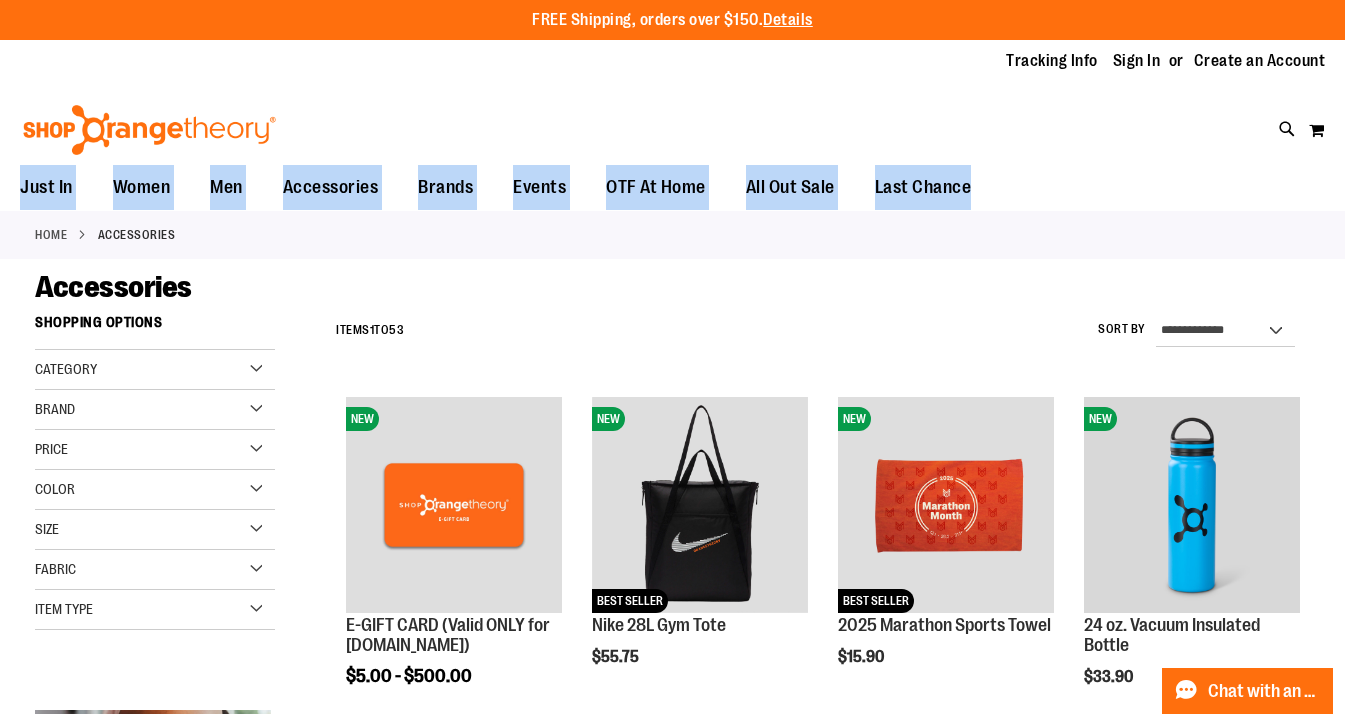 drag, startPoint x: 1344, startPoint y: 122, endPoint x: 1349, endPoint y: 208, distance: 86.145226 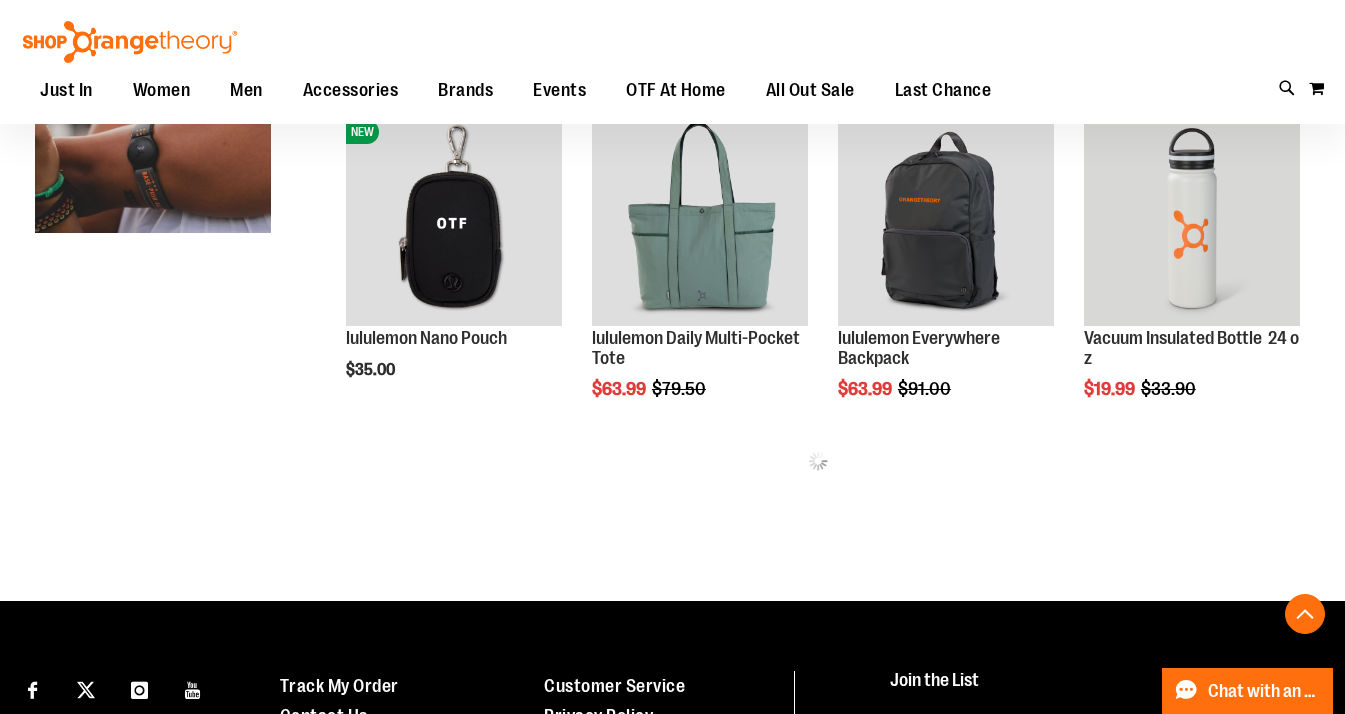 scroll, scrollTop: 1066, scrollLeft: 0, axis: vertical 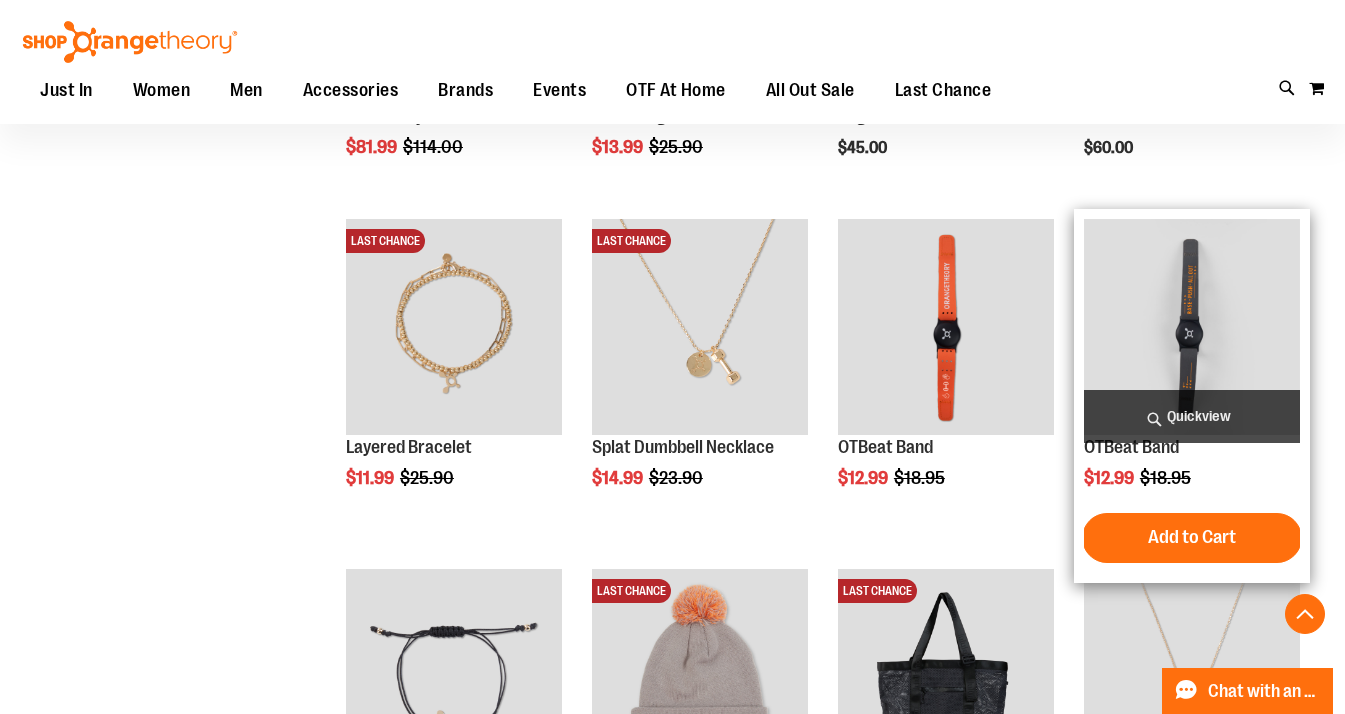 click at bounding box center [1192, 327] 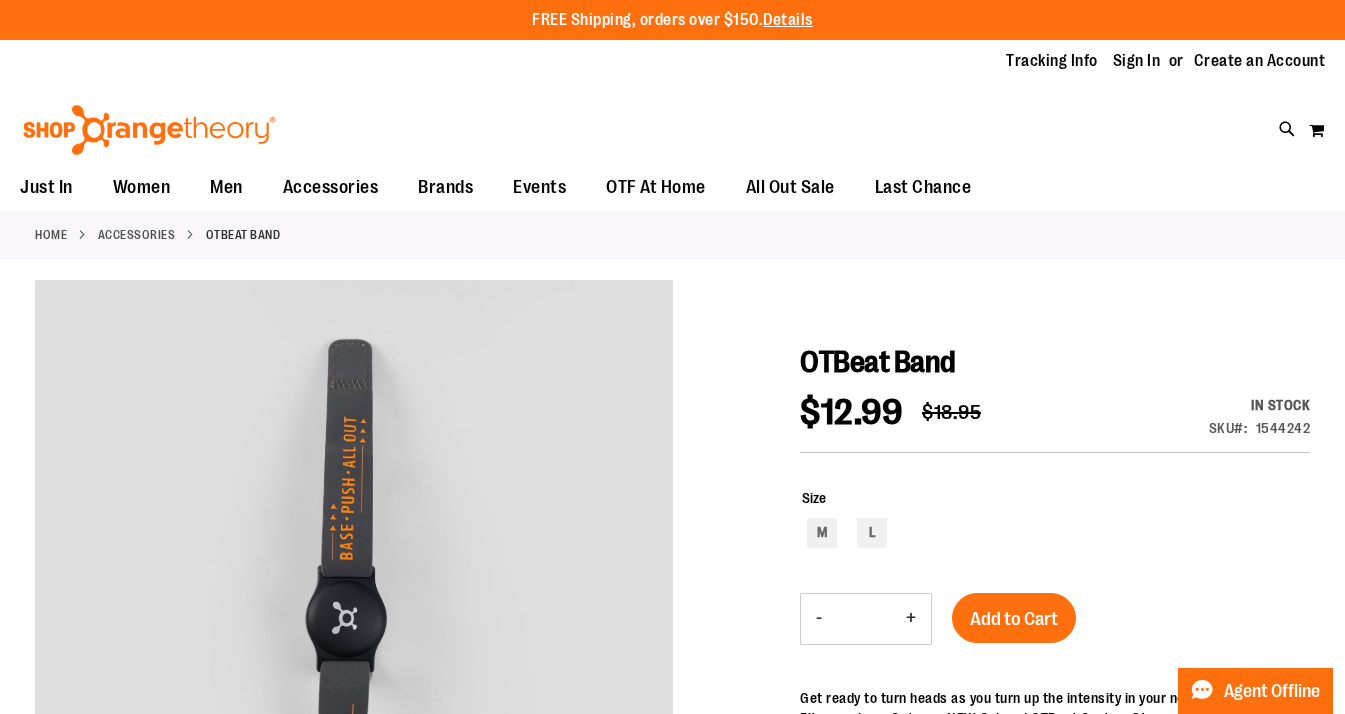 scroll, scrollTop: 0, scrollLeft: 0, axis: both 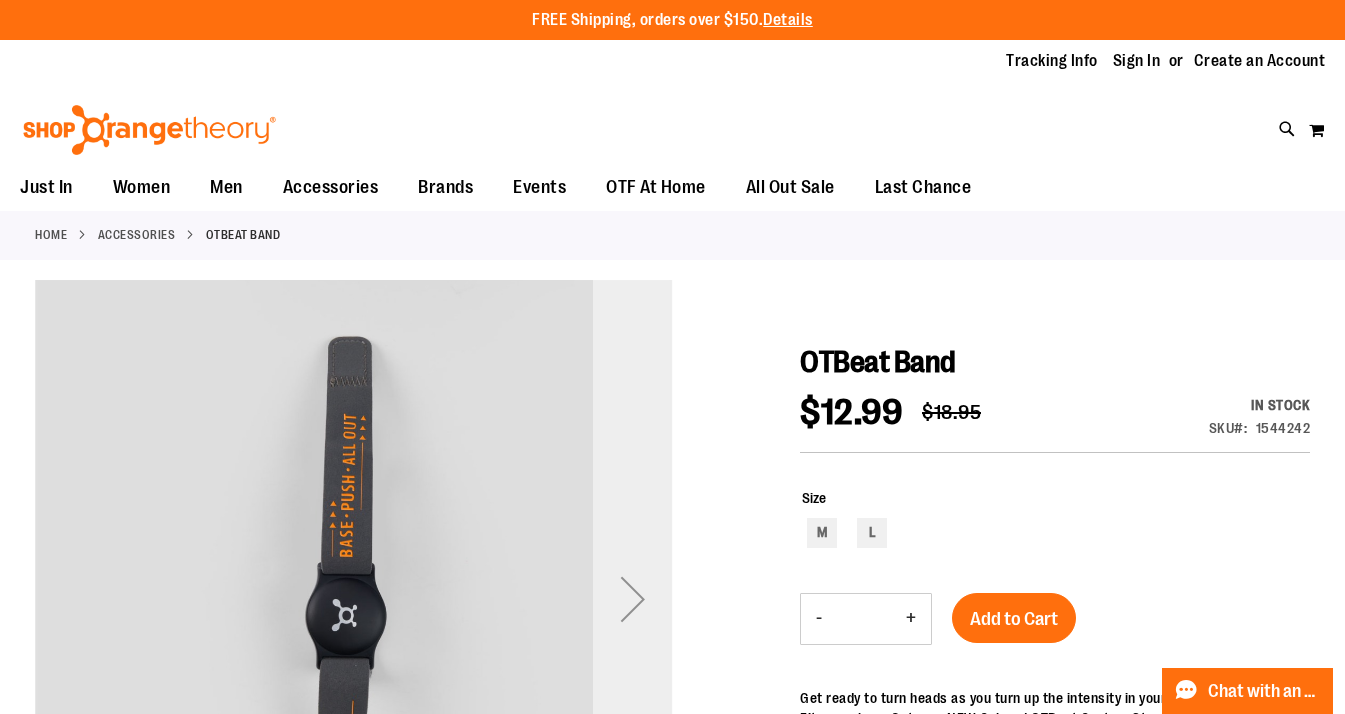 click at bounding box center (633, 599) 